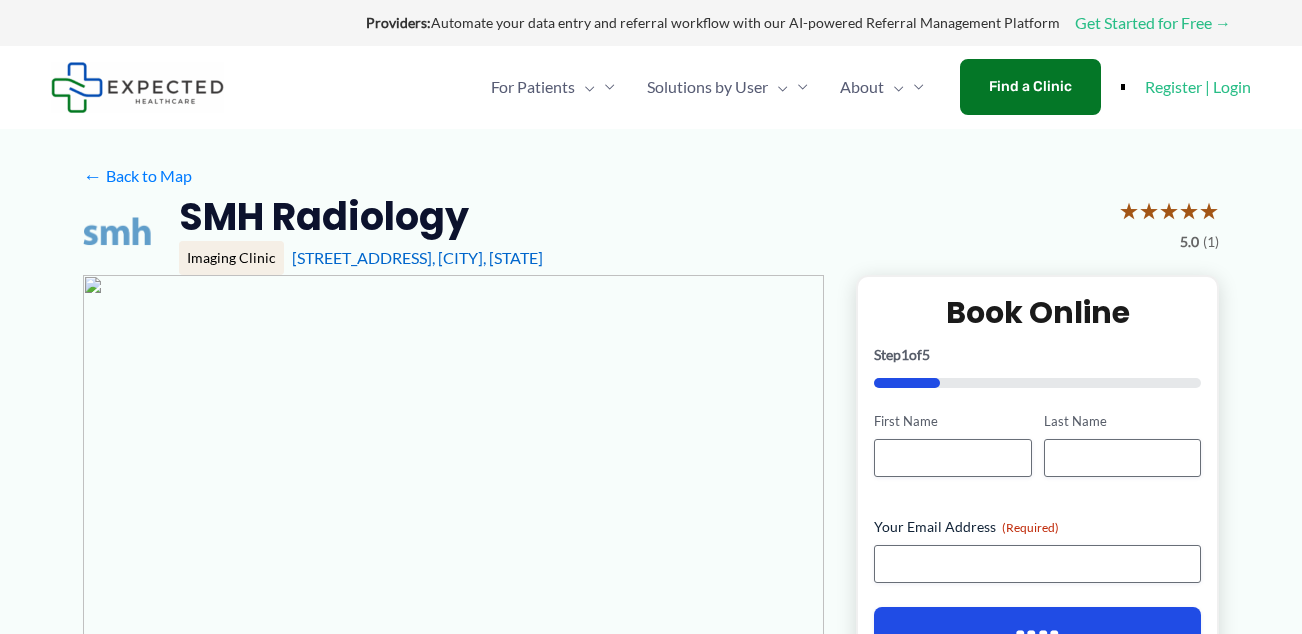 scroll, scrollTop: 0, scrollLeft: 0, axis: both 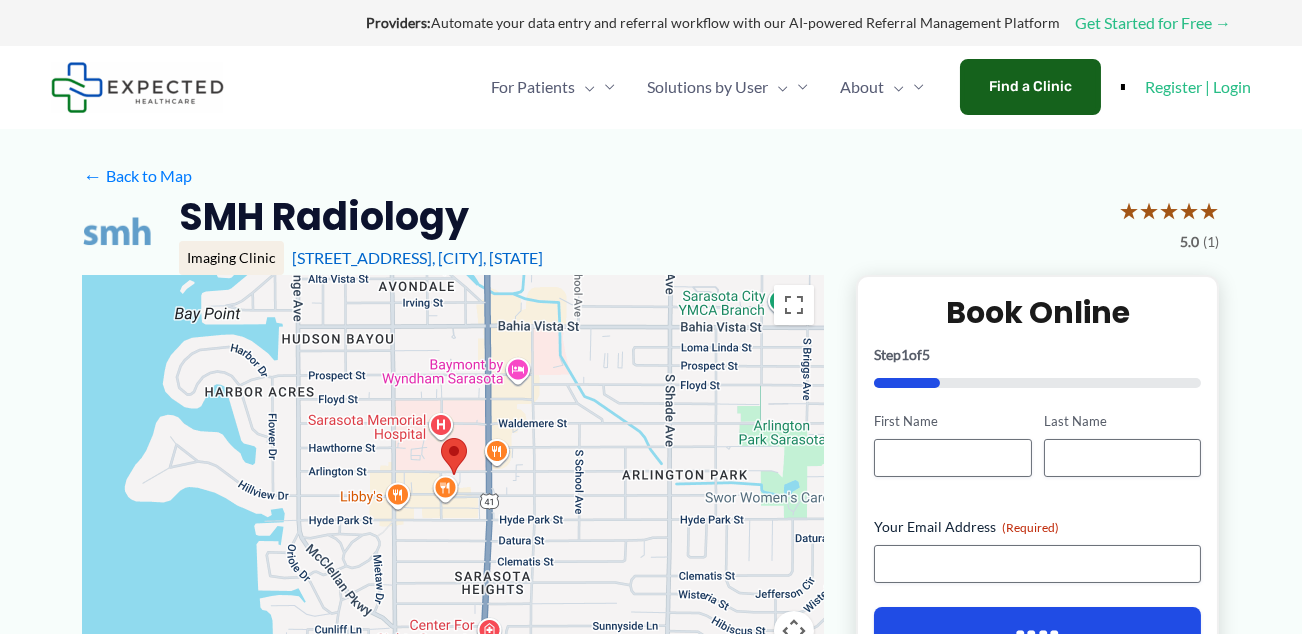 click on "Find a Clinic" at bounding box center (1030, 87) 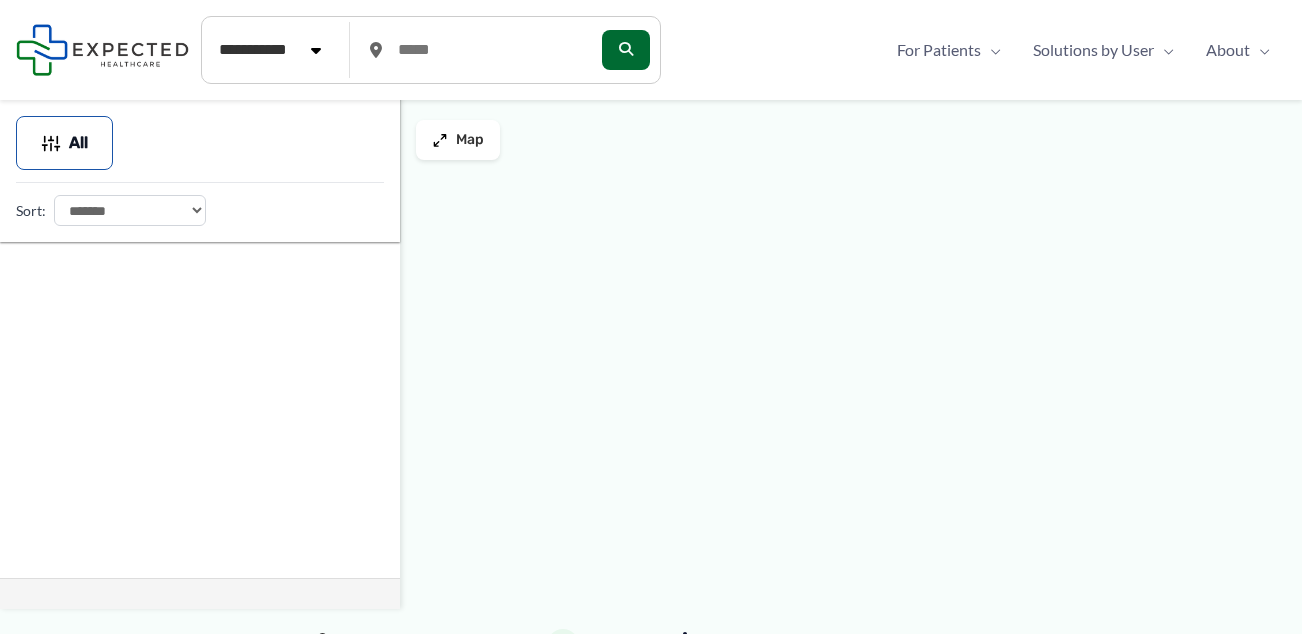 scroll, scrollTop: 0, scrollLeft: 0, axis: both 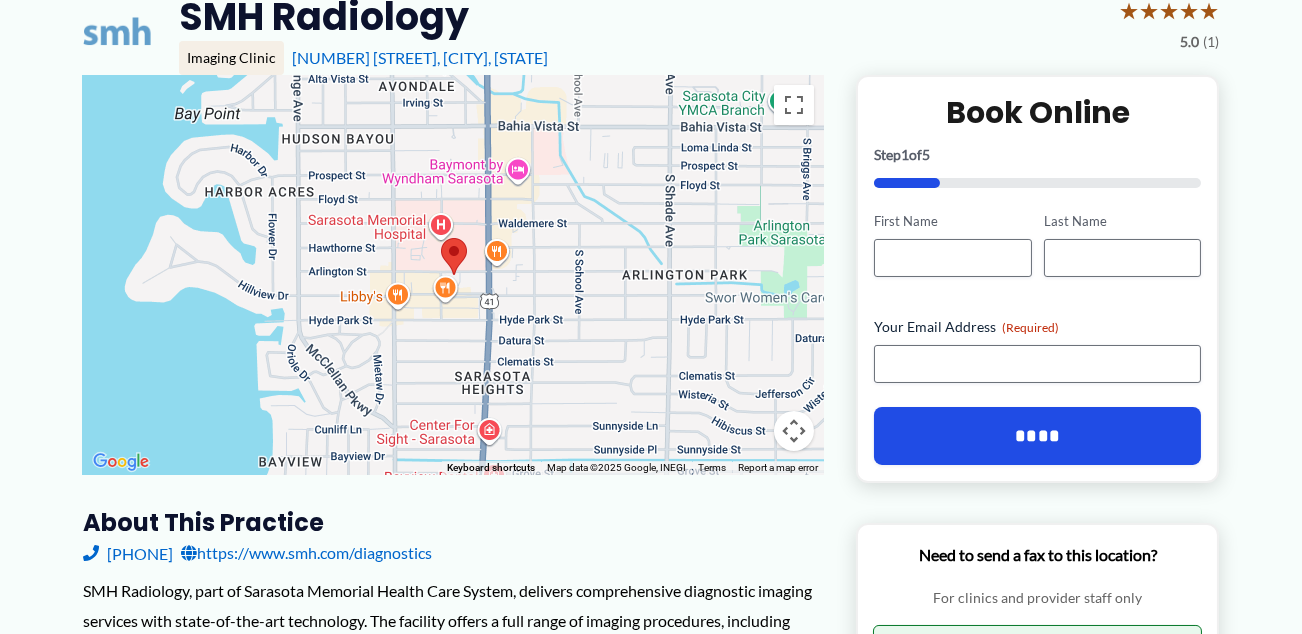 click on "To navigate, press the arrow keys." at bounding box center (453, 275) 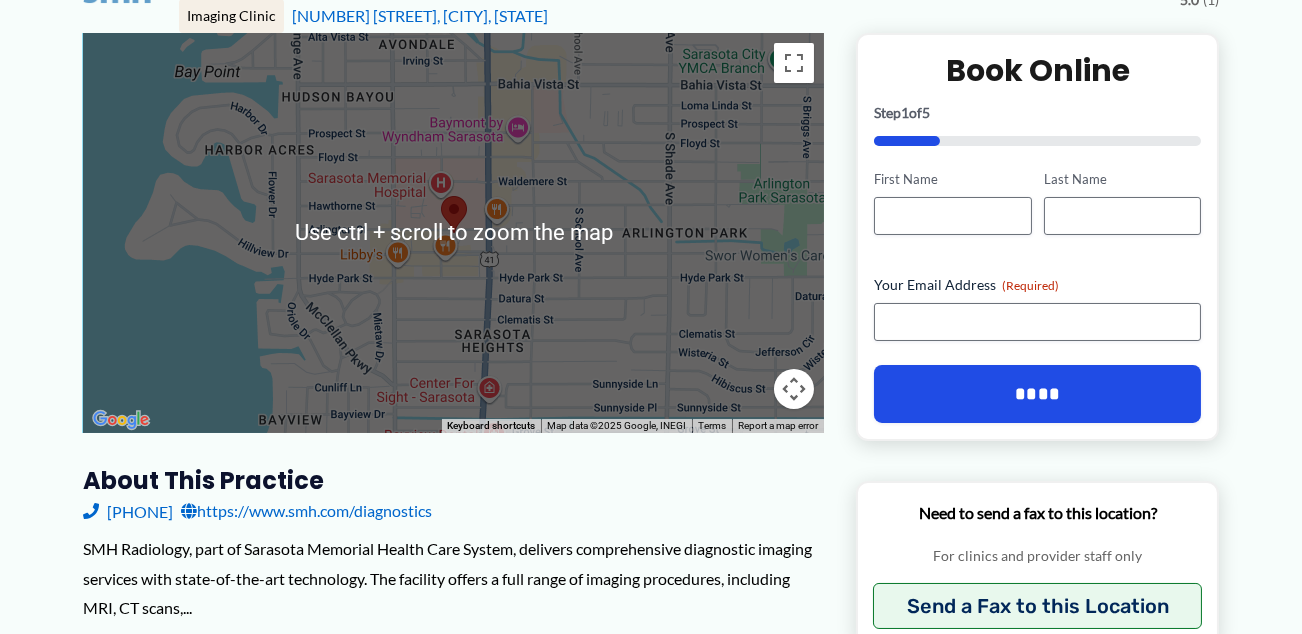 scroll, scrollTop: 200, scrollLeft: 0, axis: vertical 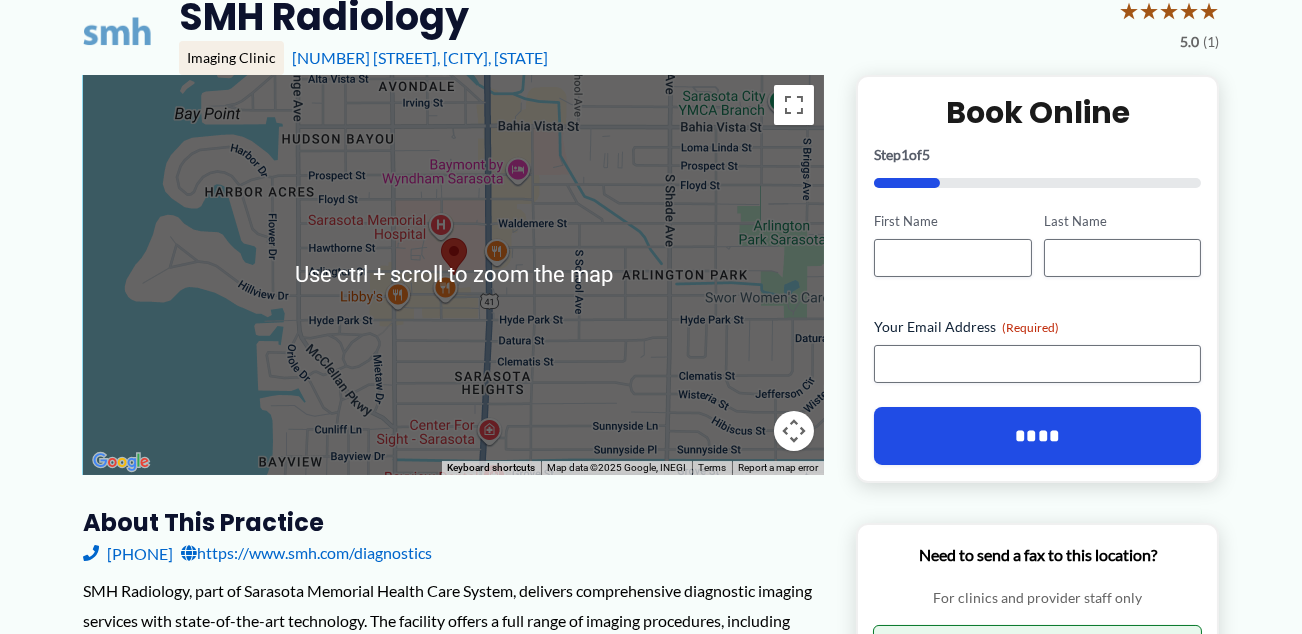 click at bounding box center [794, 431] 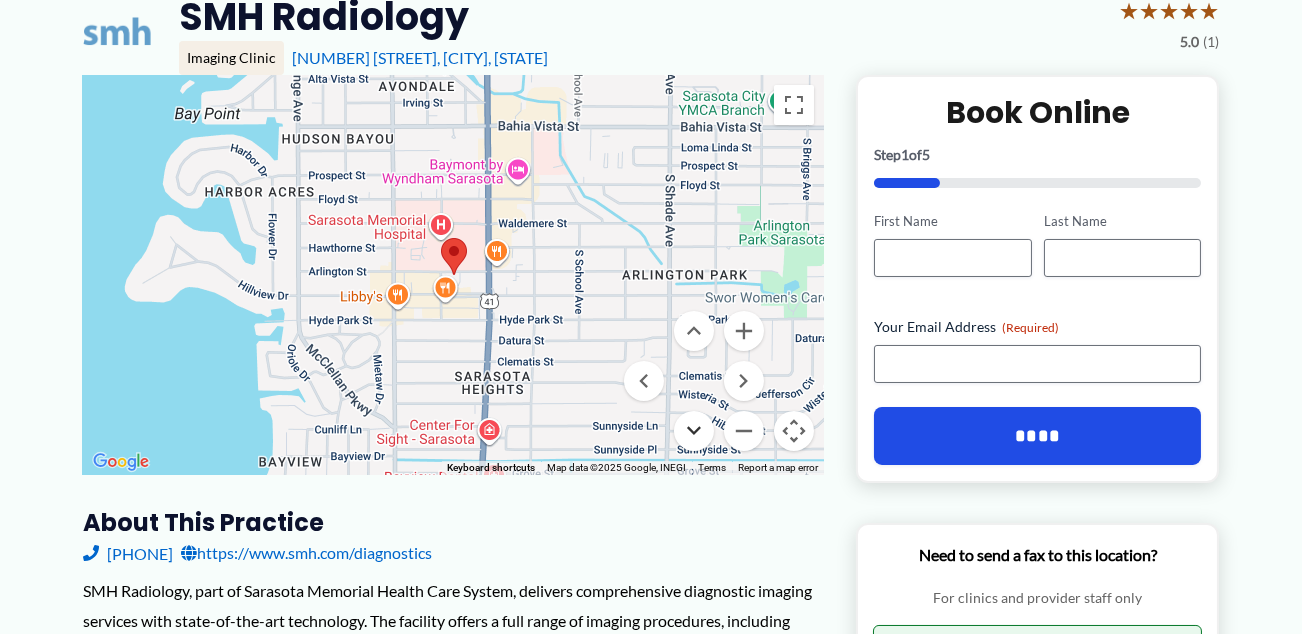 click at bounding box center [694, 431] 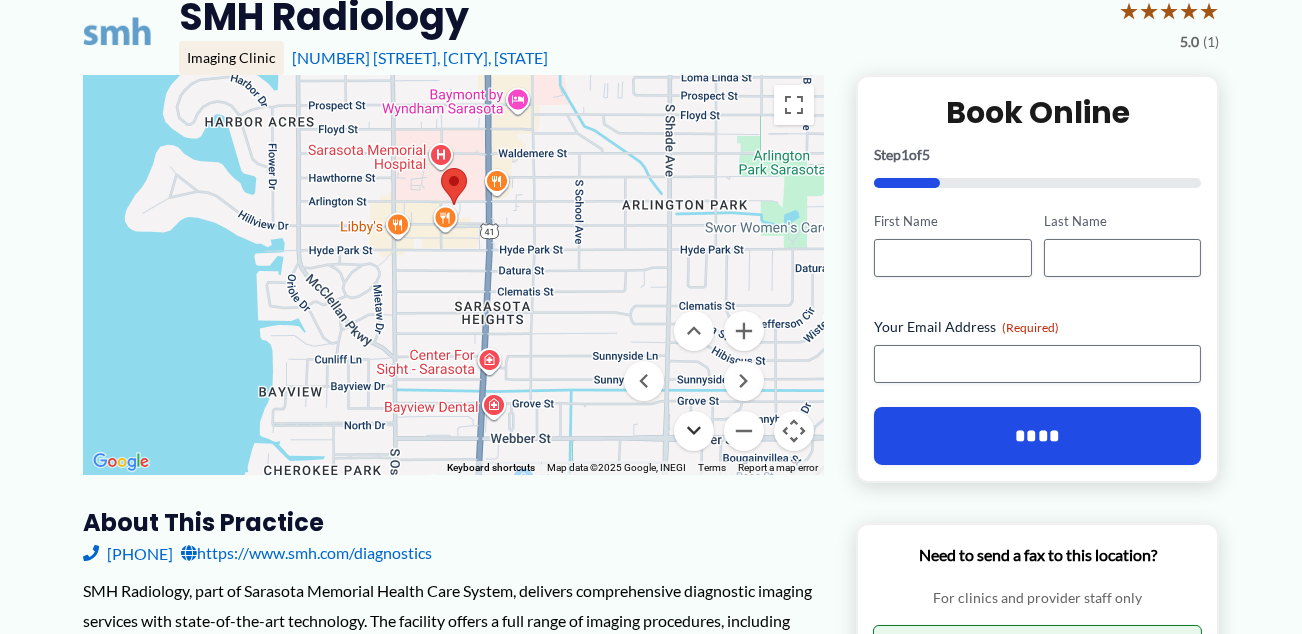 click at bounding box center (694, 431) 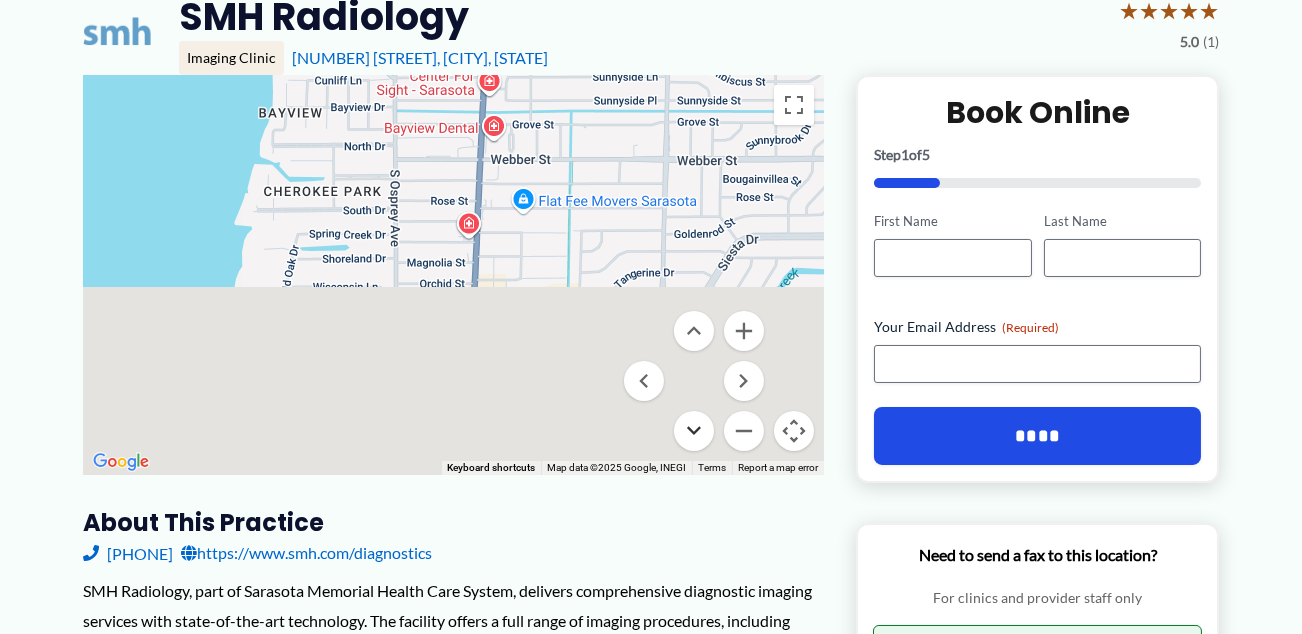 click at bounding box center (694, 431) 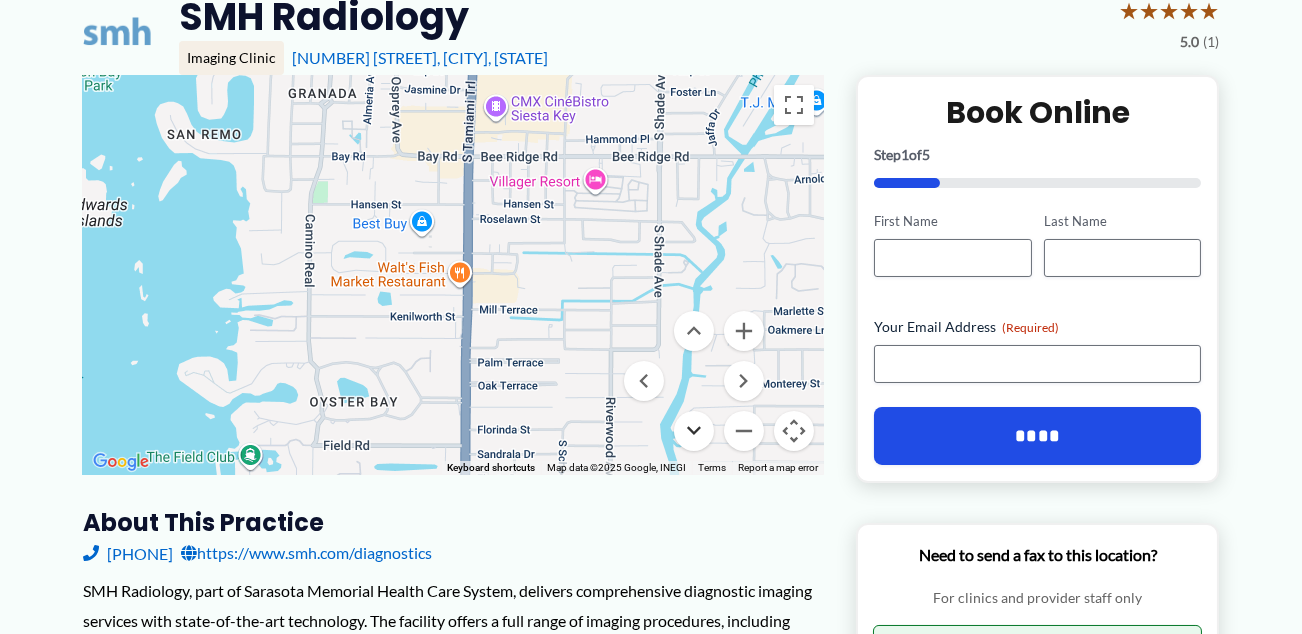 click at bounding box center (694, 431) 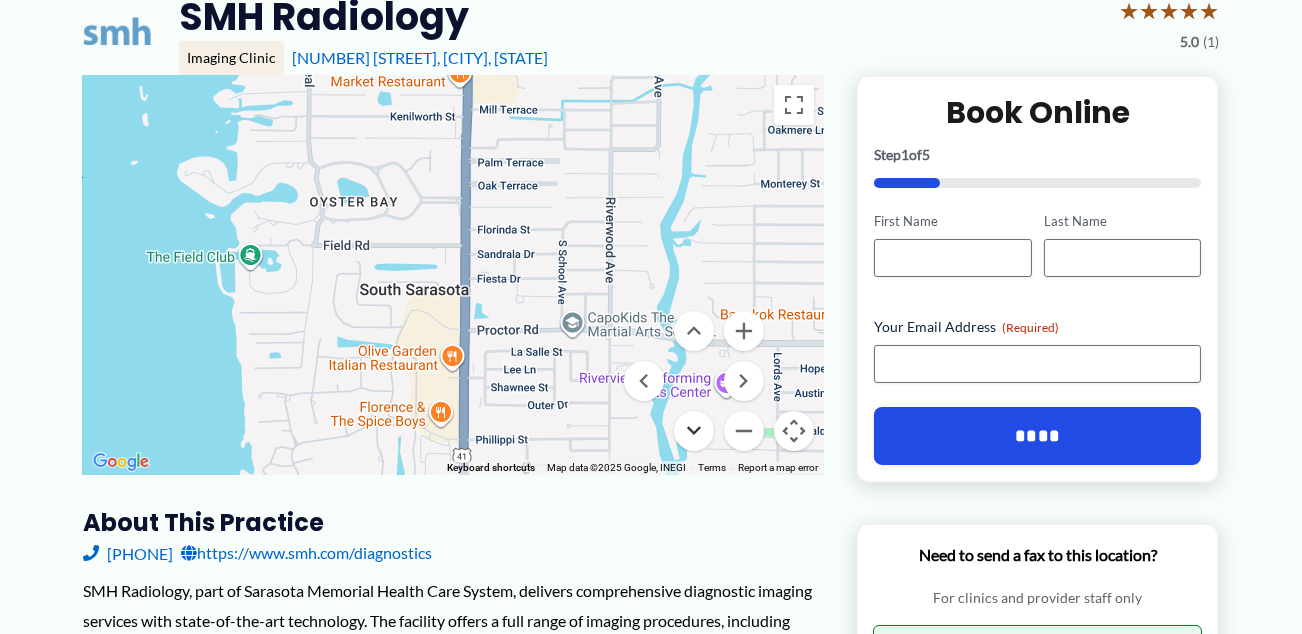 click at bounding box center [694, 431] 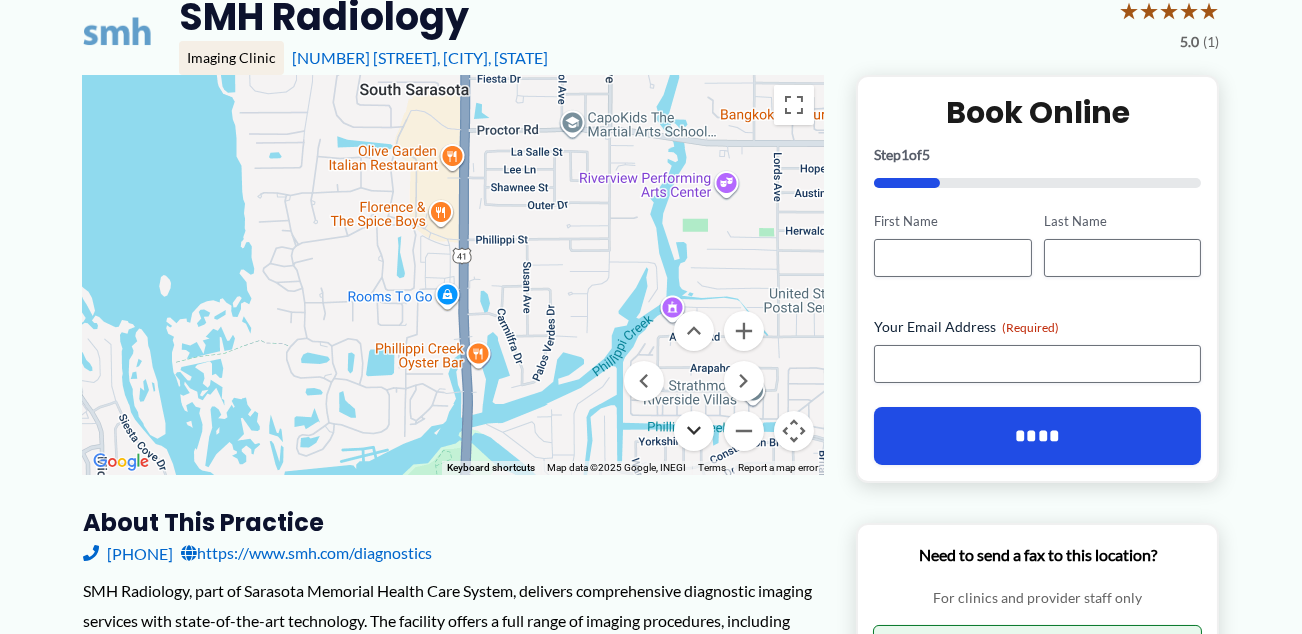 click at bounding box center [694, 431] 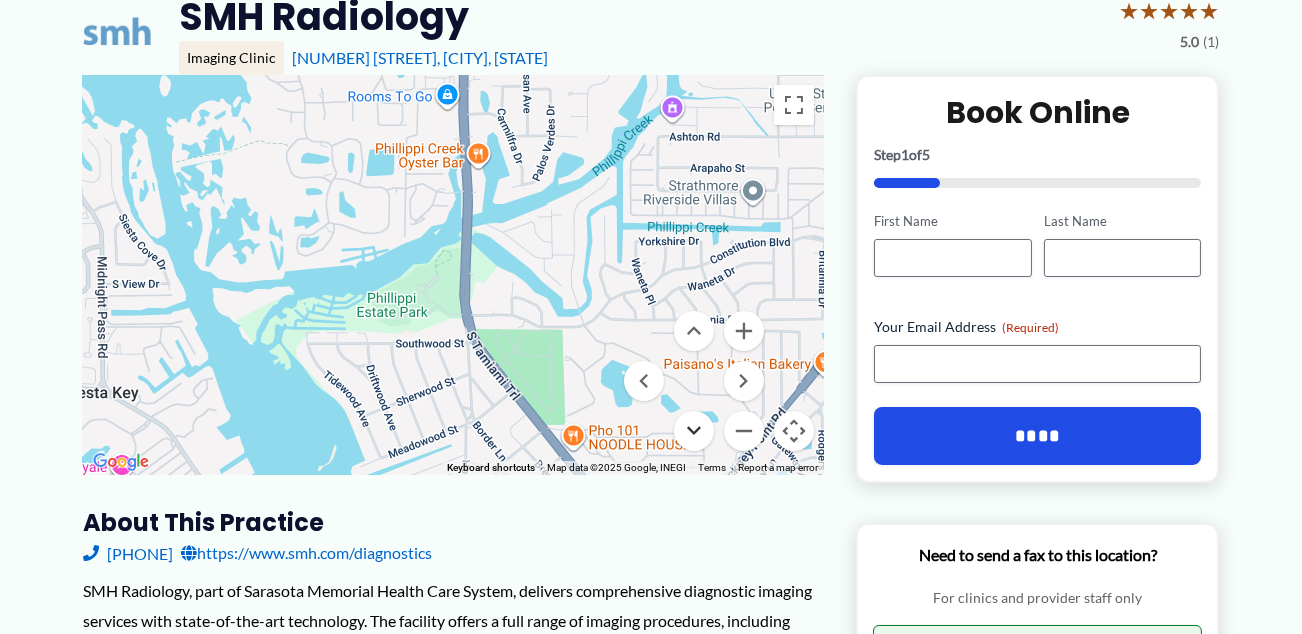 click at bounding box center (694, 431) 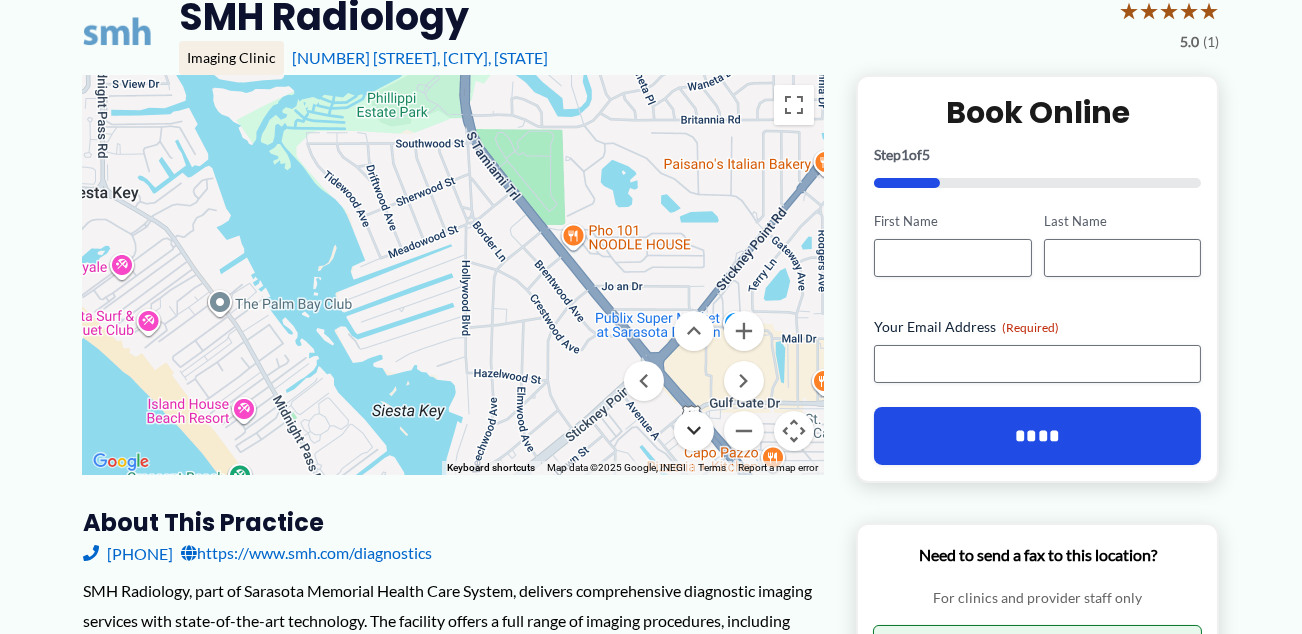 click at bounding box center (694, 431) 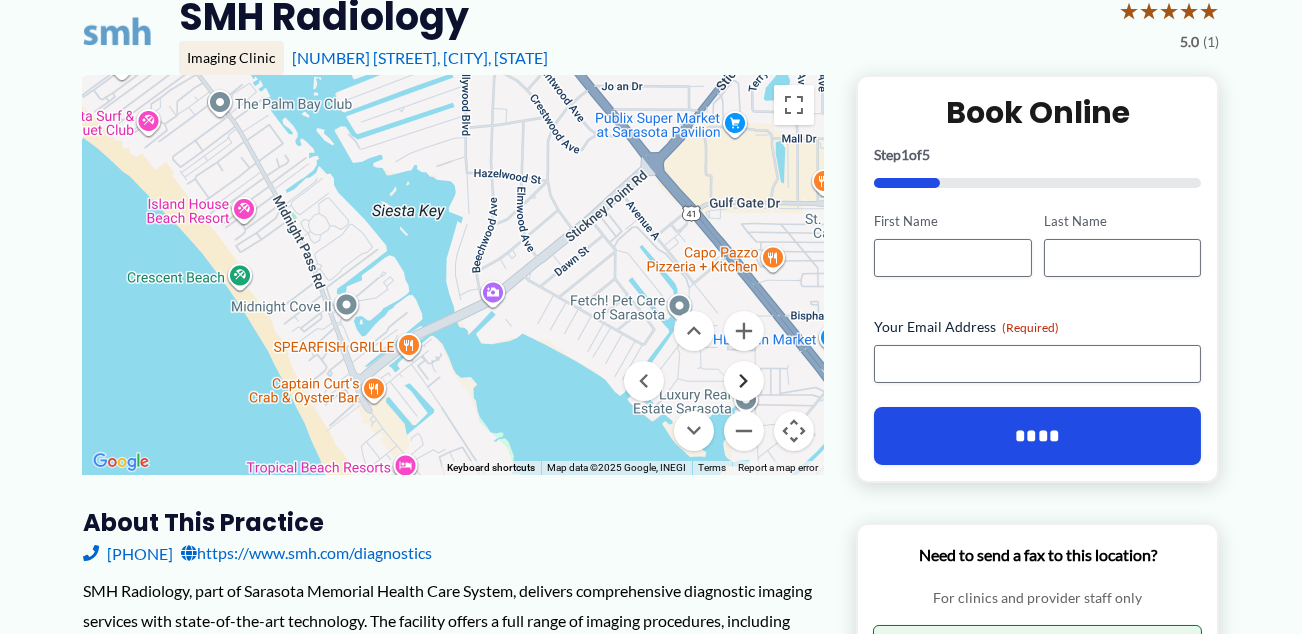 click at bounding box center [744, 381] 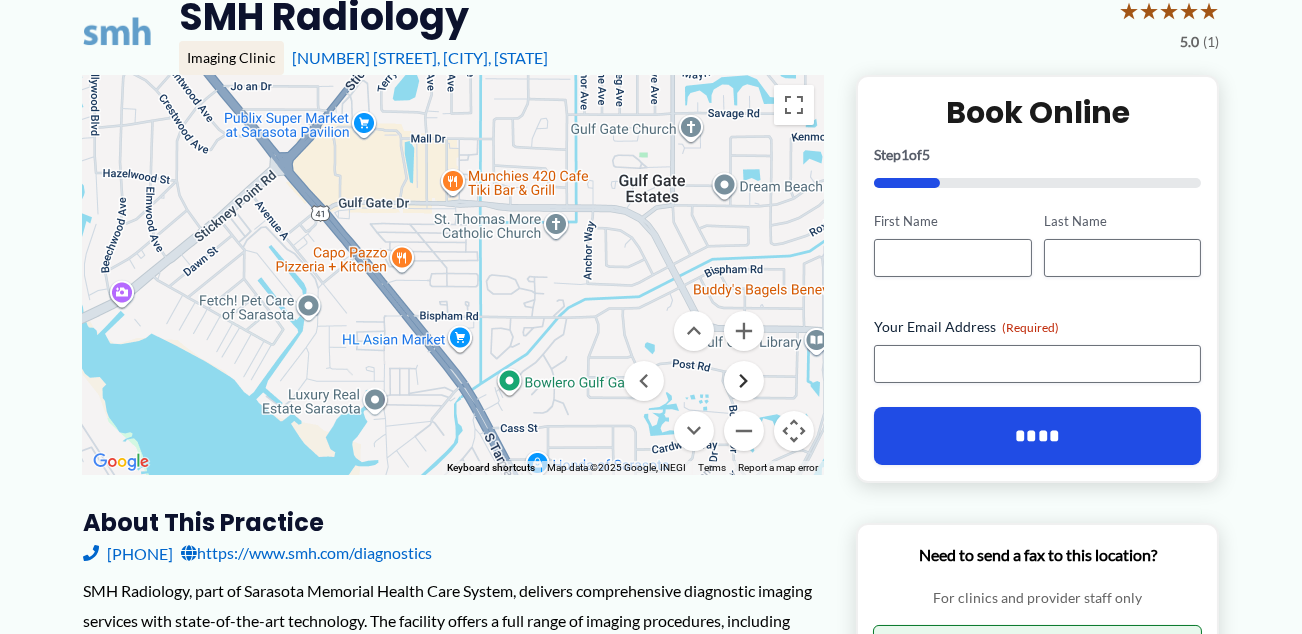 click at bounding box center [744, 381] 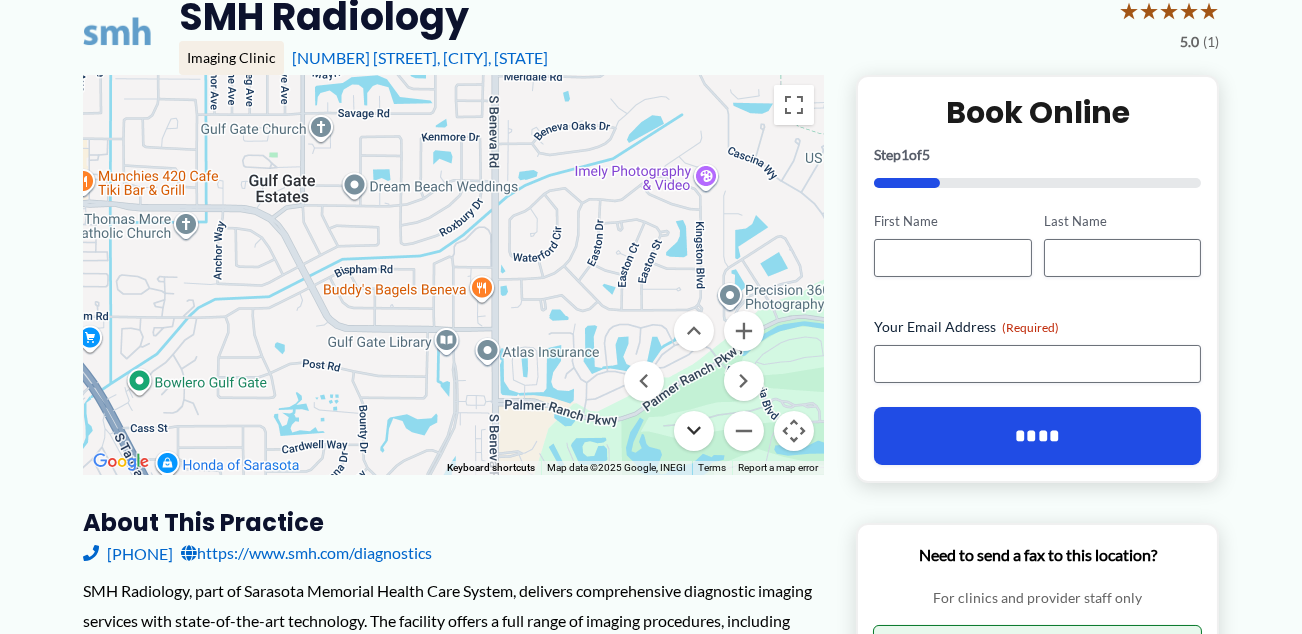 click at bounding box center (694, 431) 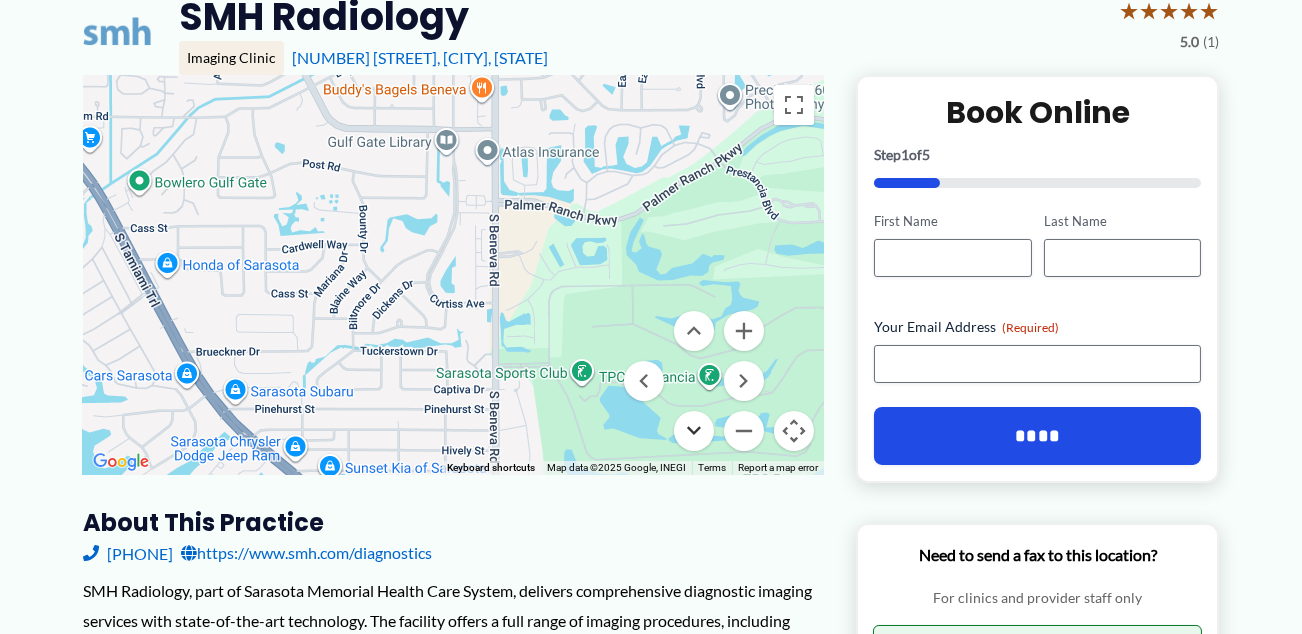 click at bounding box center (694, 431) 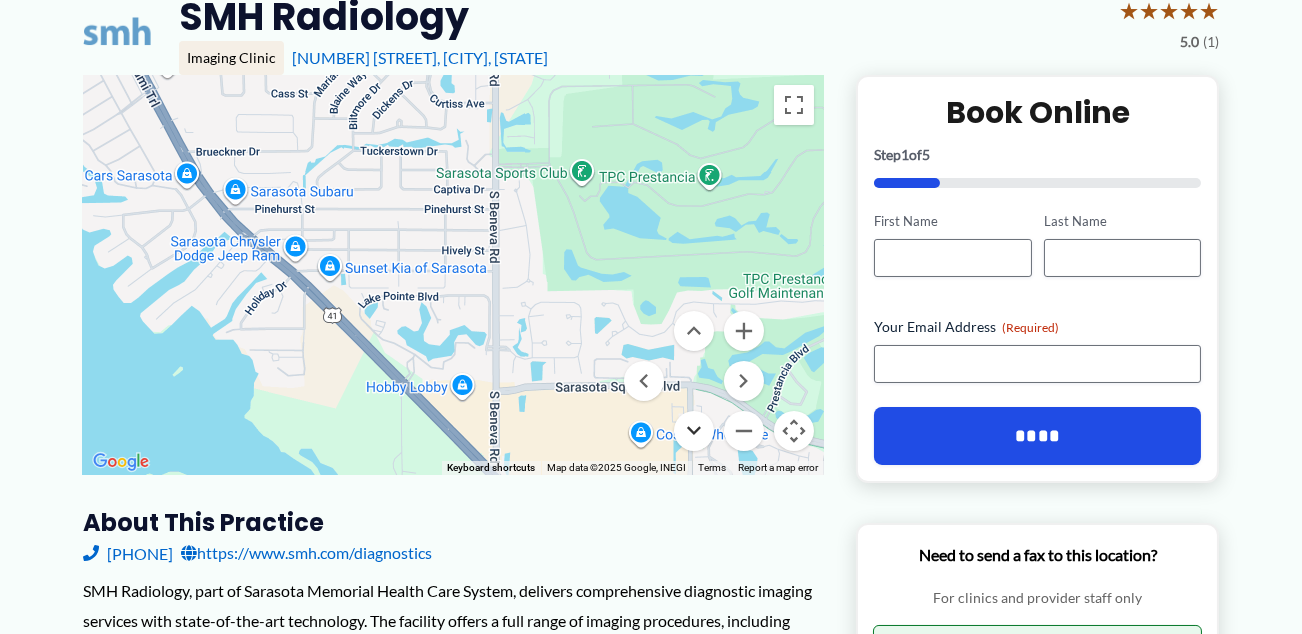 click at bounding box center (694, 431) 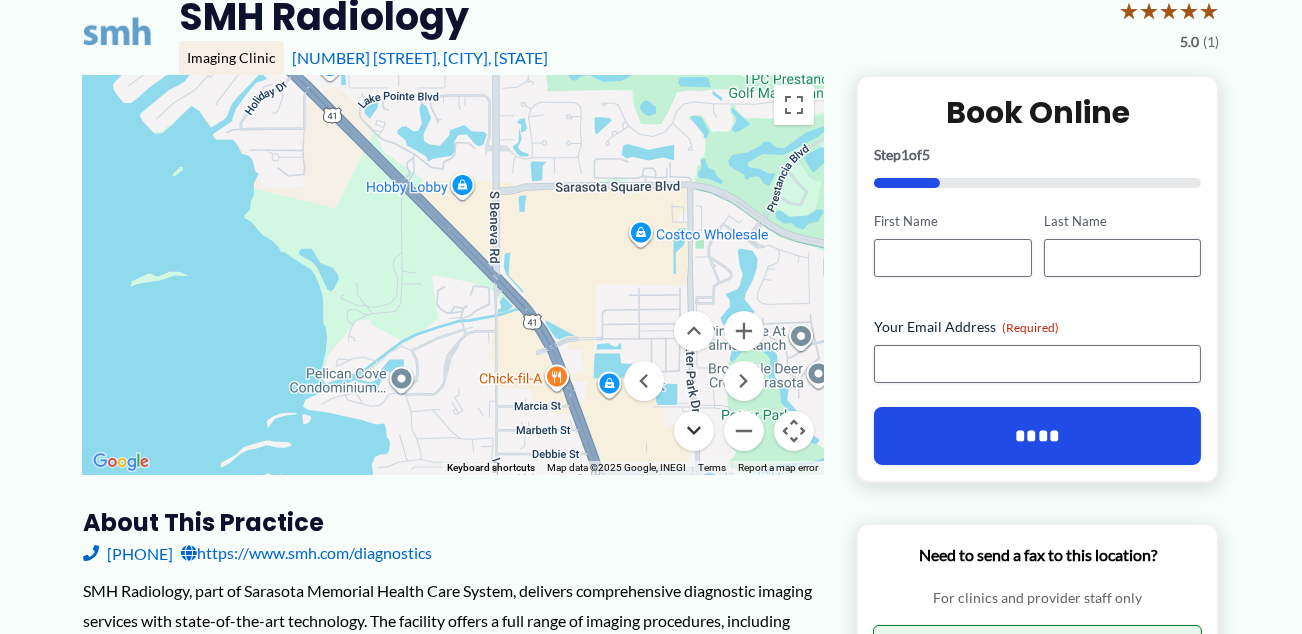 click at bounding box center [694, 431] 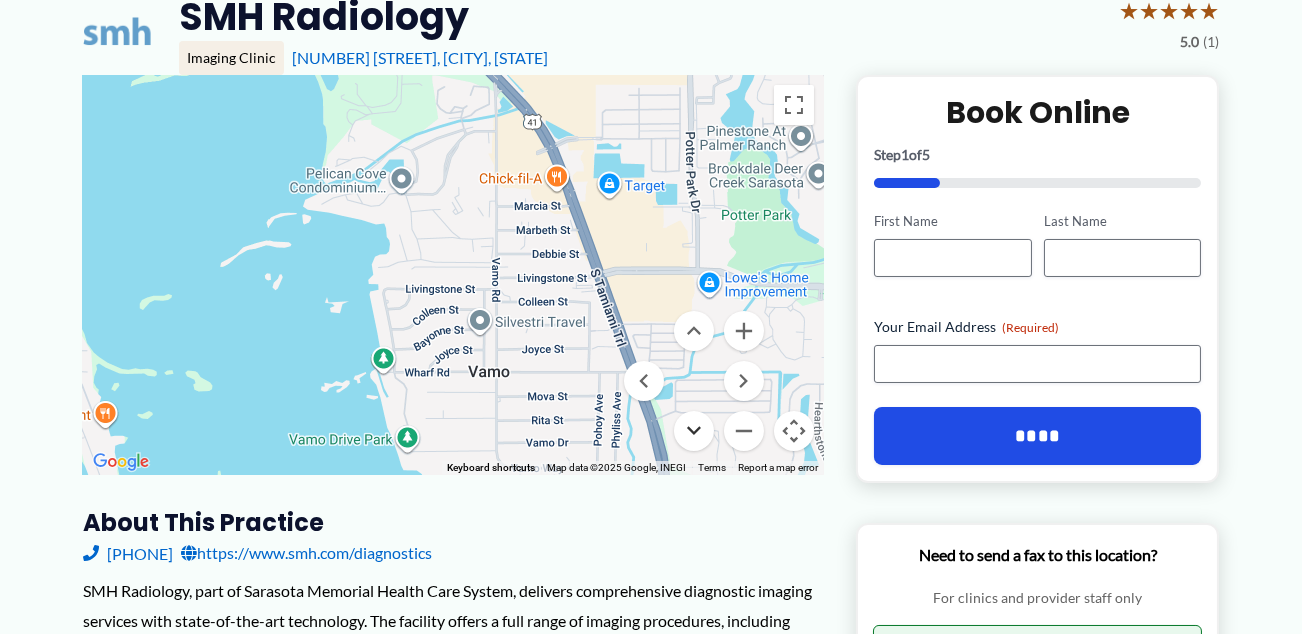 click at bounding box center [694, 431] 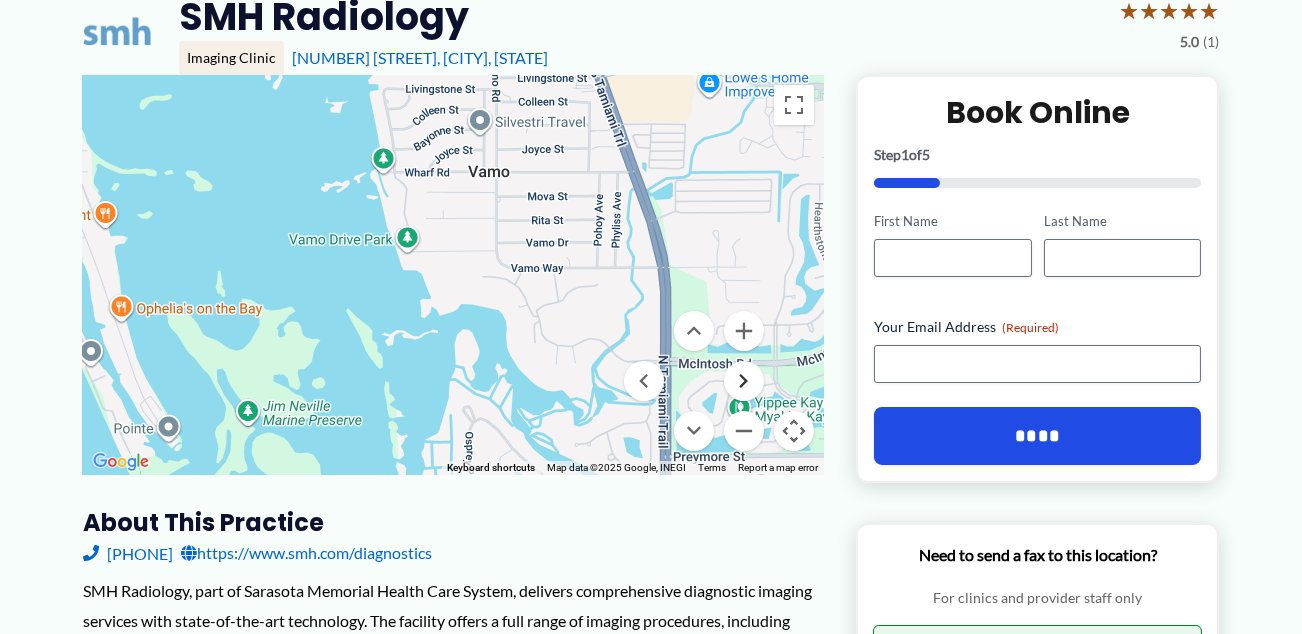 click at bounding box center (744, 381) 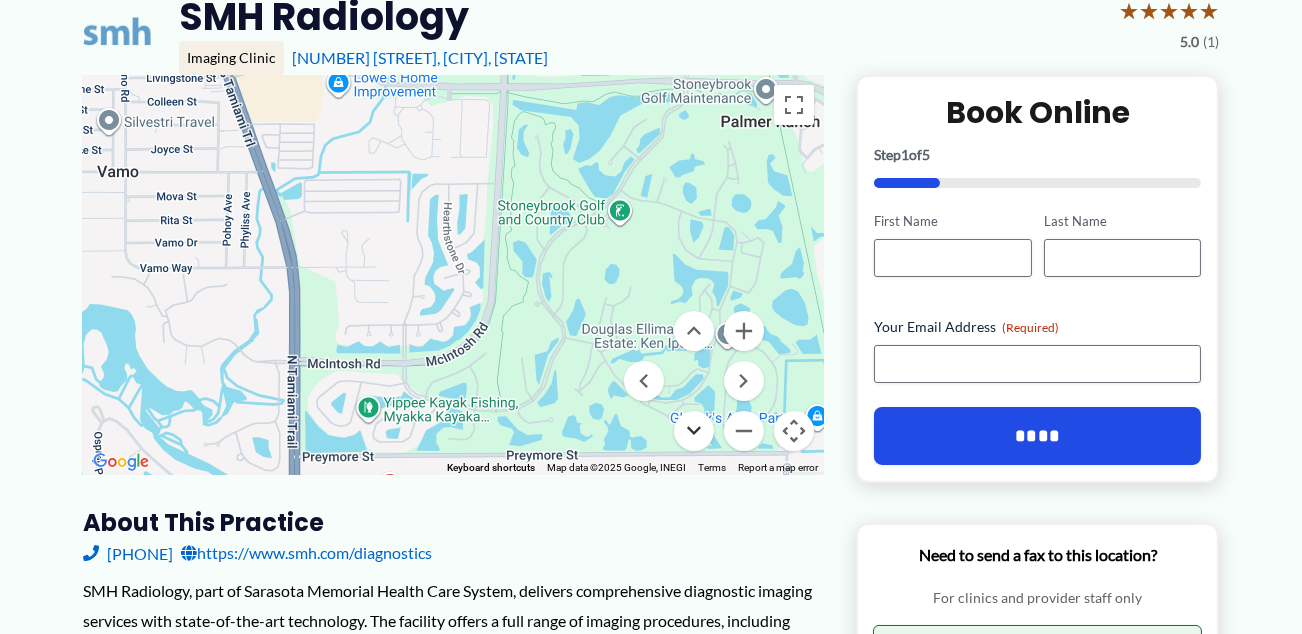 click at bounding box center [694, 431] 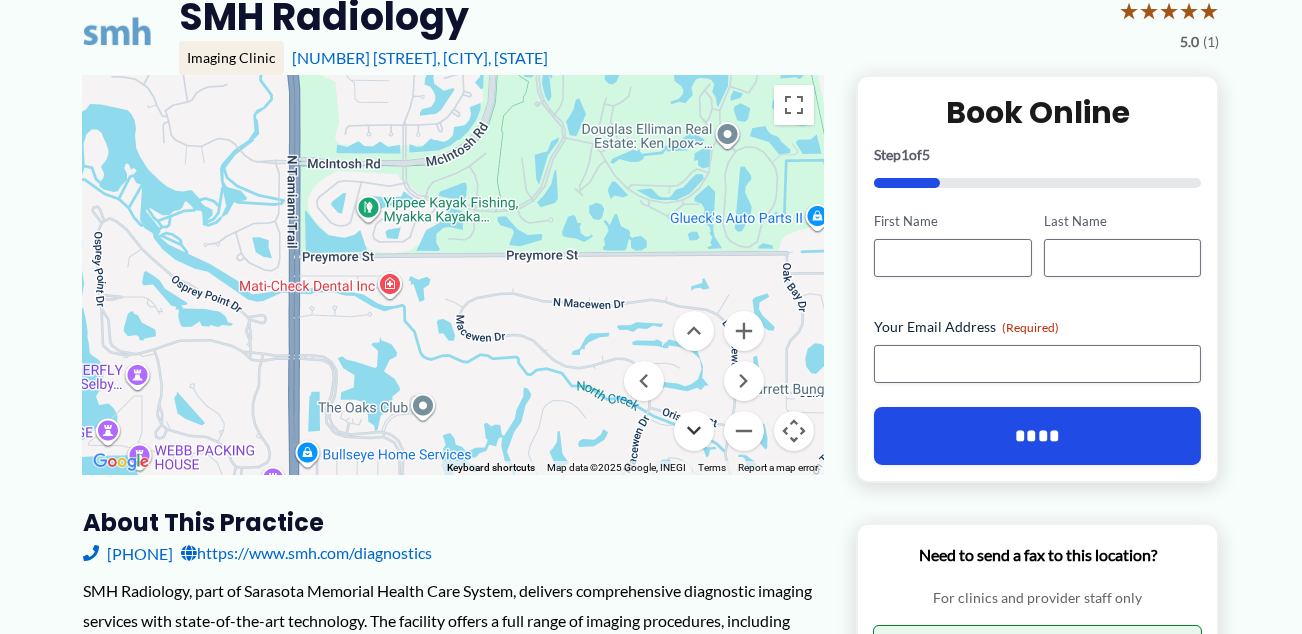 click at bounding box center (694, 431) 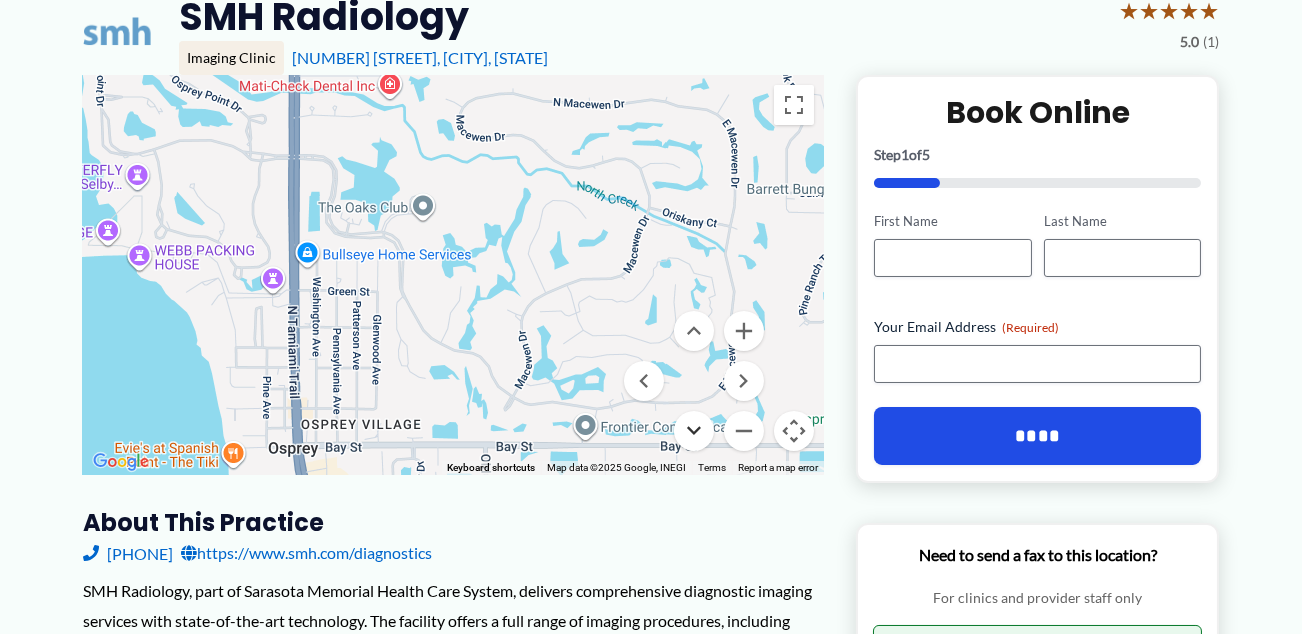 click at bounding box center (694, 431) 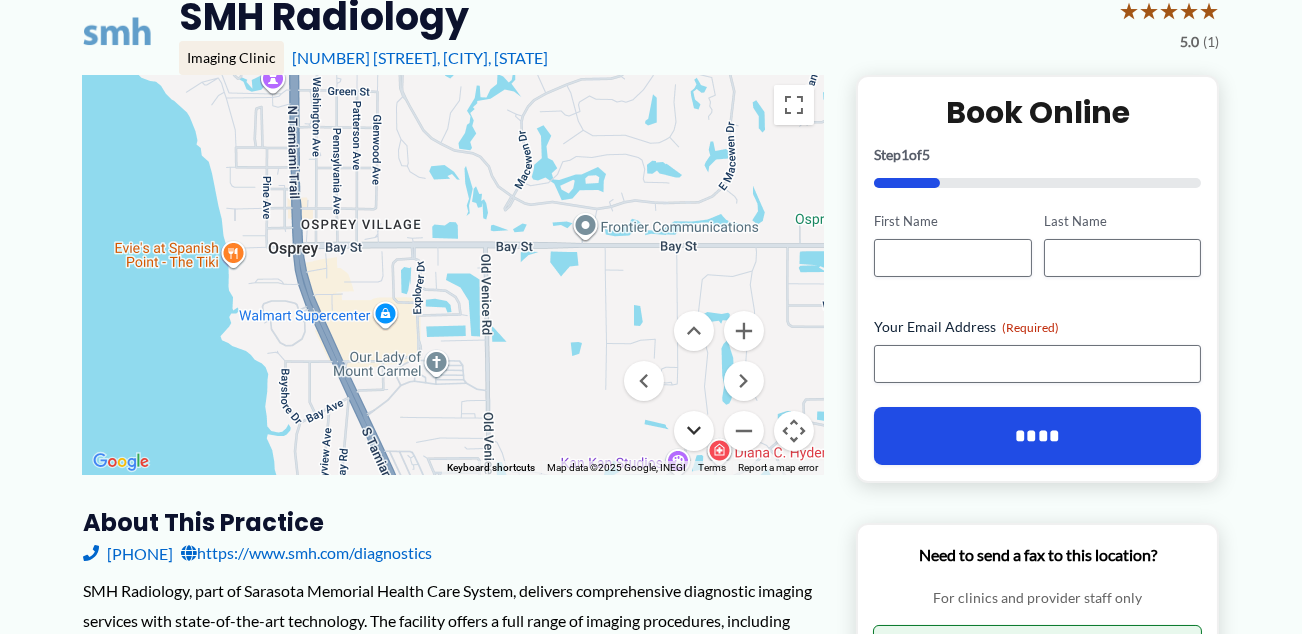 click at bounding box center [694, 431] 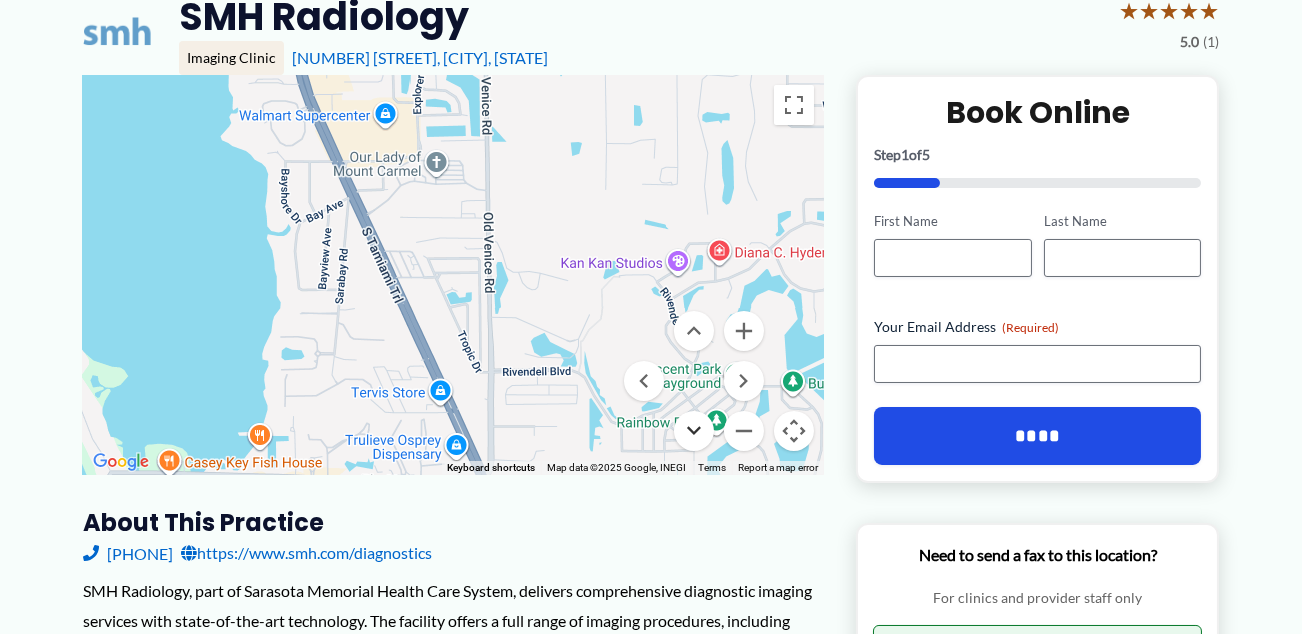 click at bounding box center (694, 431) 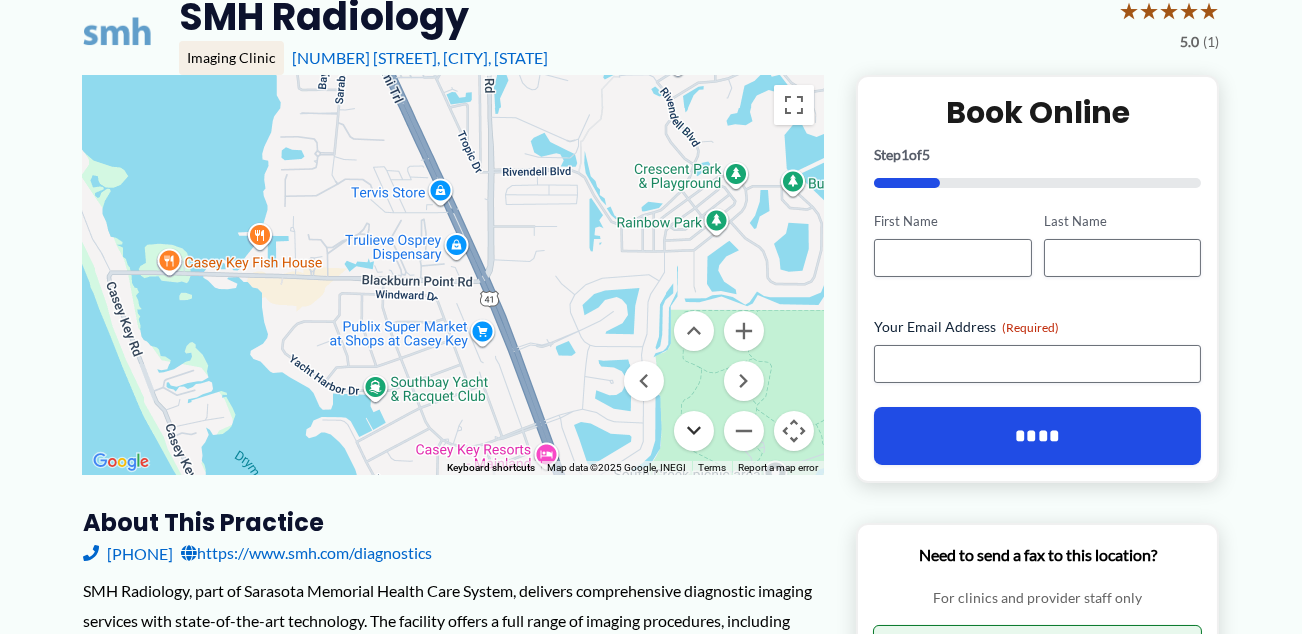 click at bounding box center (694, 431) 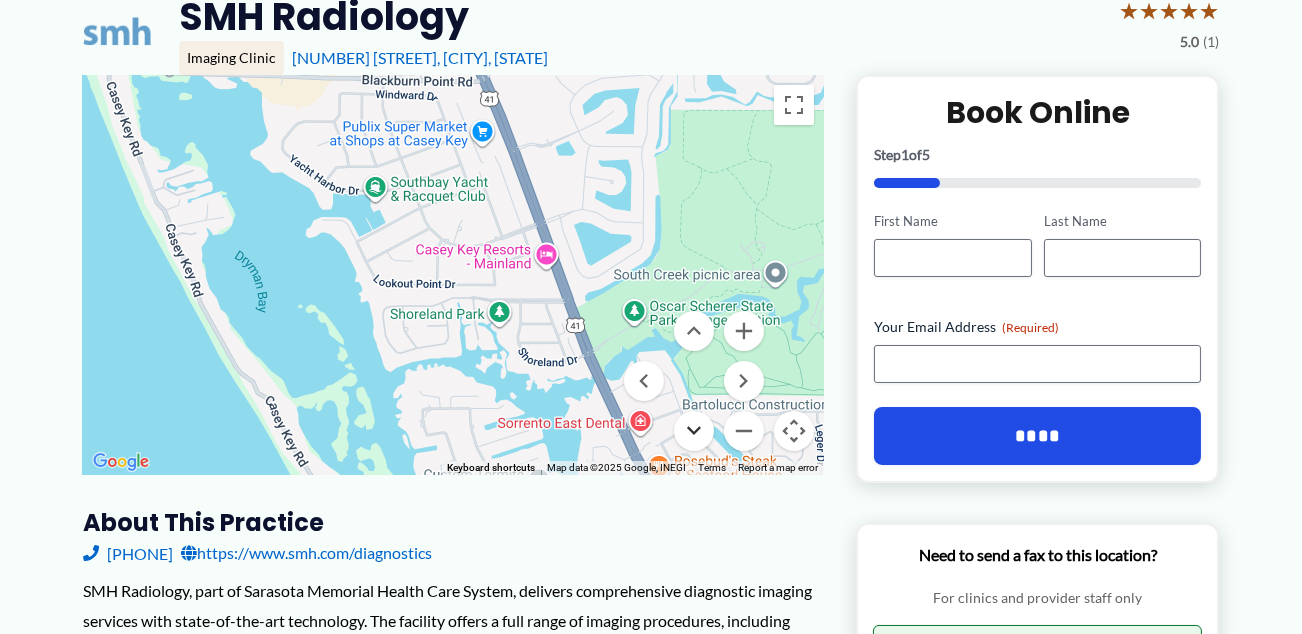 click at bounding box center (694, 431) 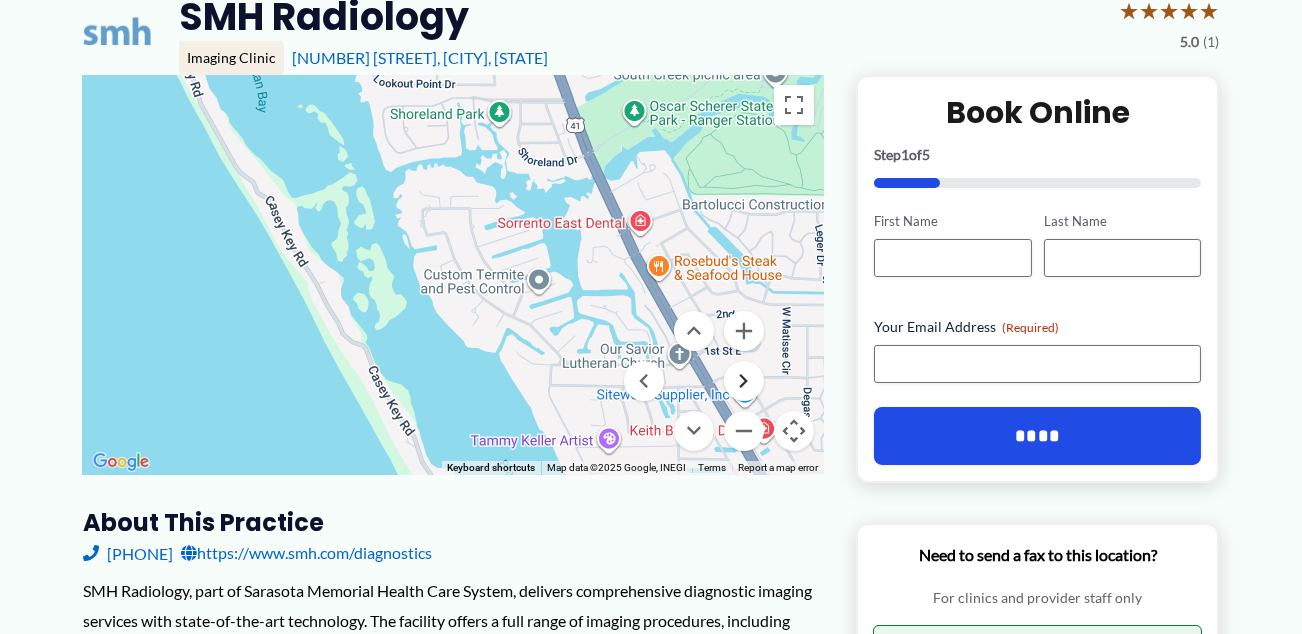 click at bounding box center [744, 381] 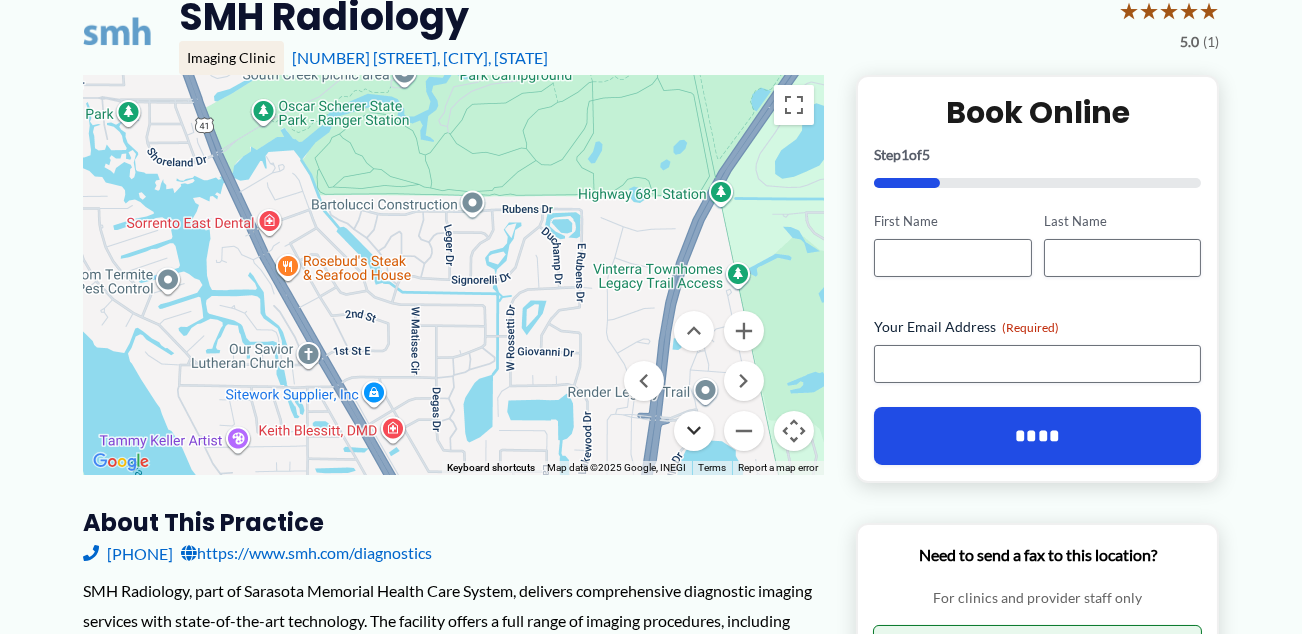 click at bounding box center (694, 431) 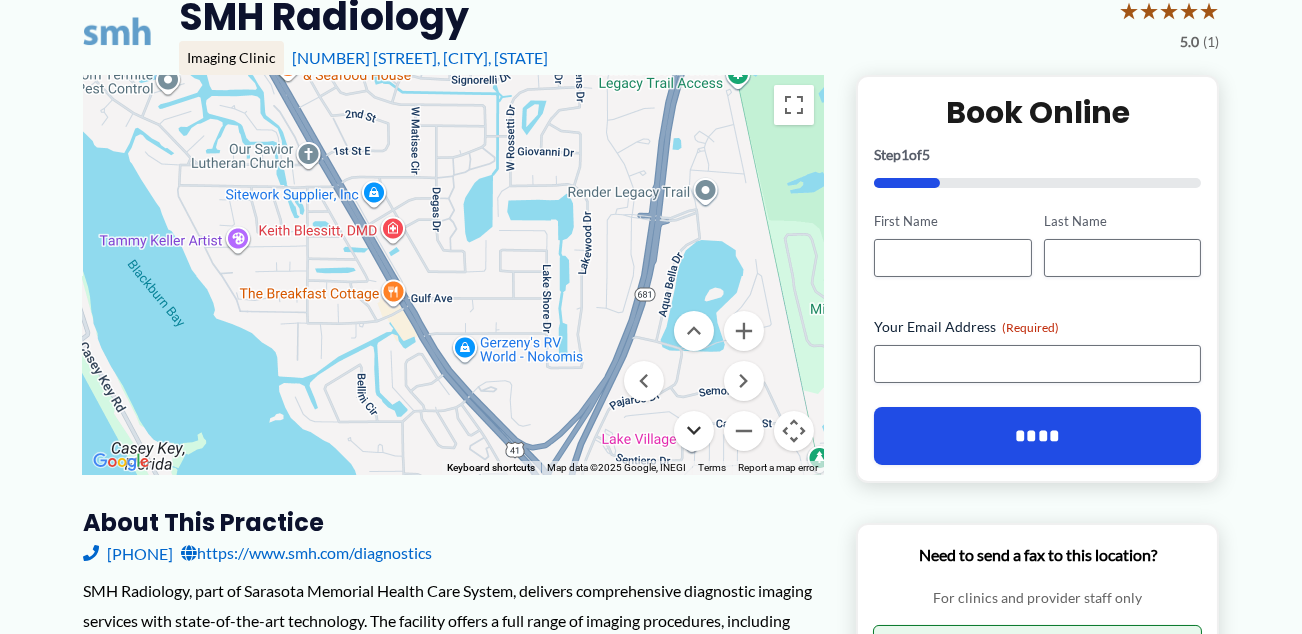 click at bounding box center [694, 431] 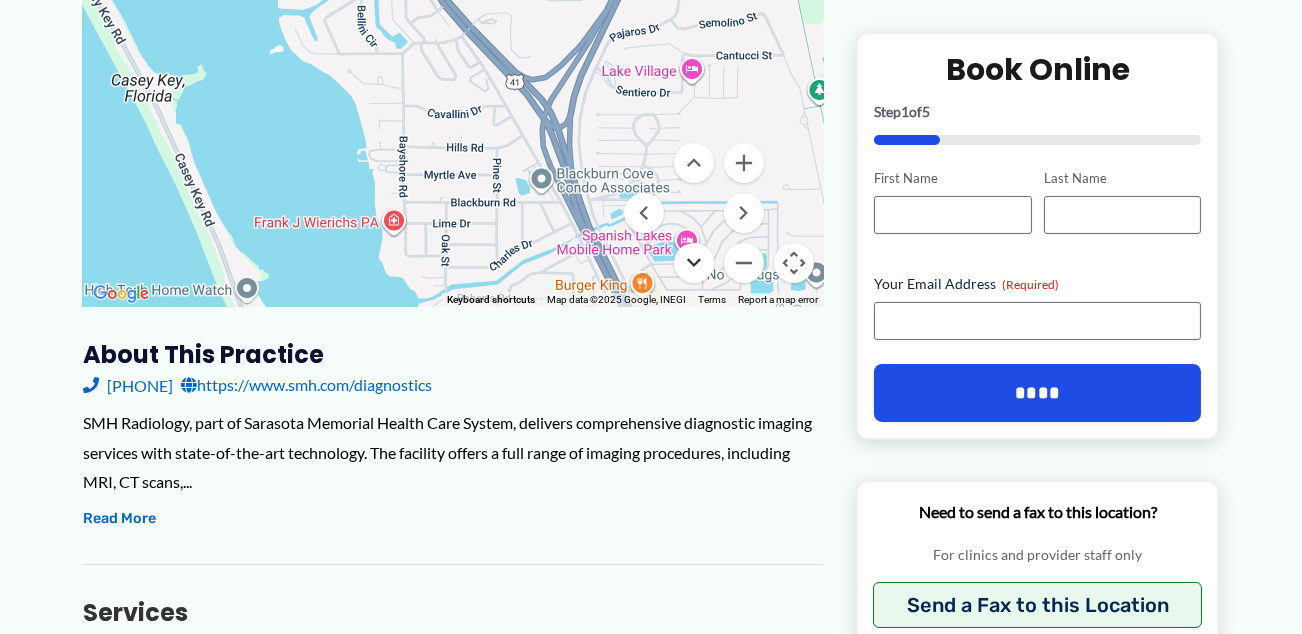 scroll, scrollTop: 499, scrollLeft: 0, axis: vertical 